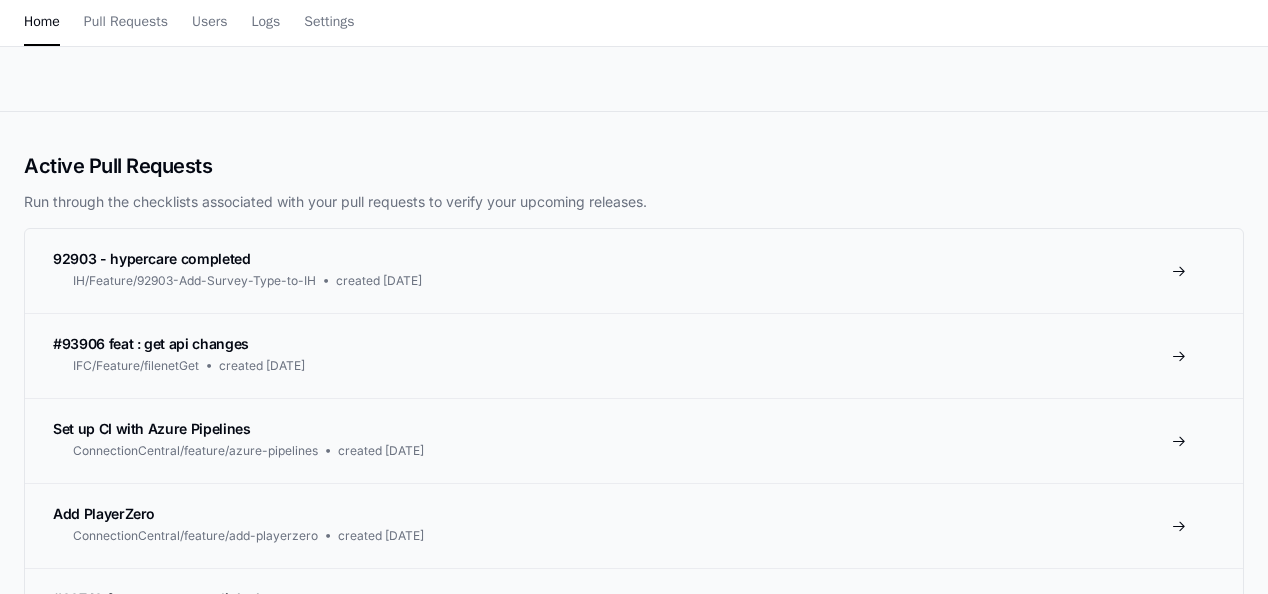 scroll, scrollTop: 0, scrollLeft: 0, axis: both 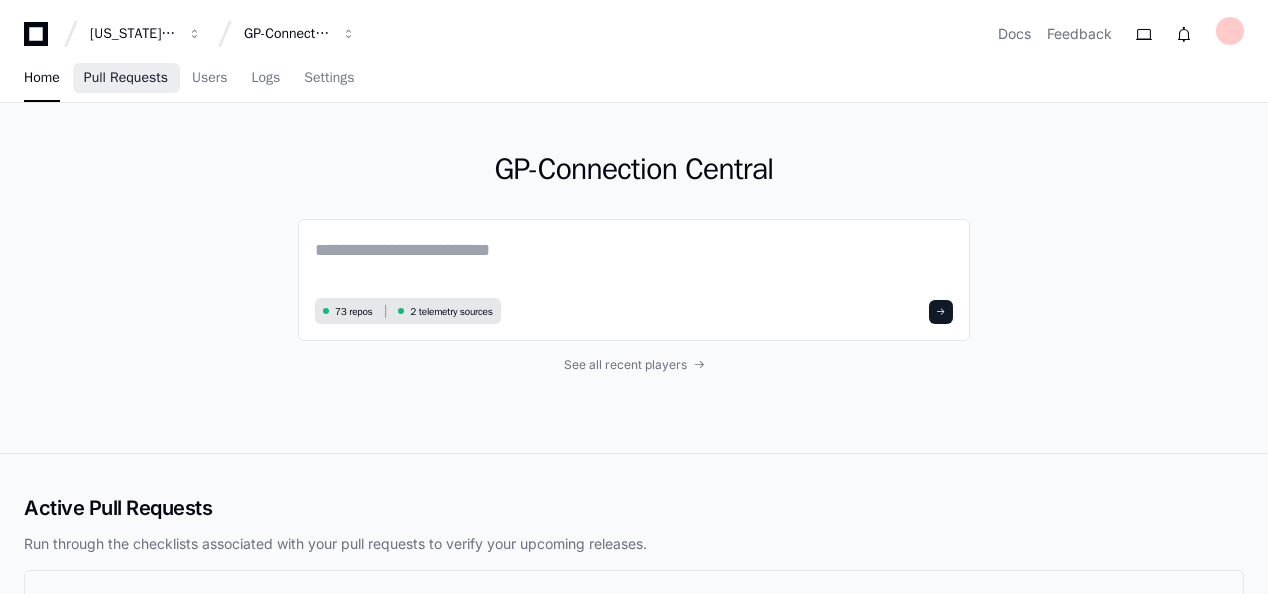 click on "Pull Requests" at bounding box center (126, 78) 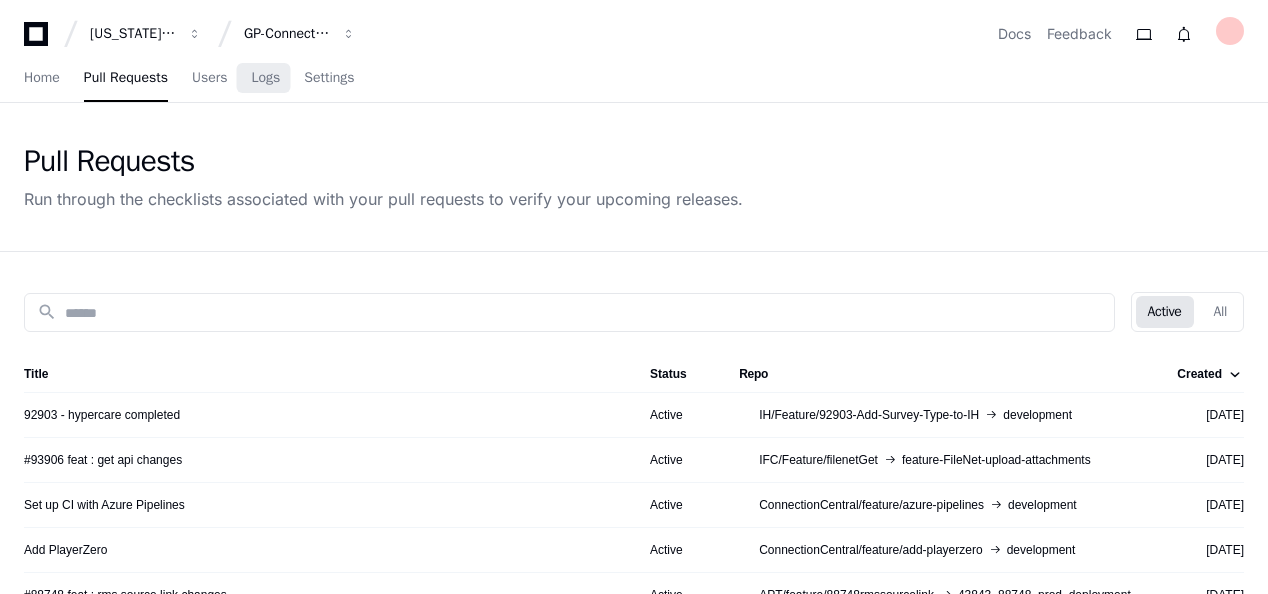 click on "Home Pull Requests Users Logs Settings" at bounding box center (189, 79) 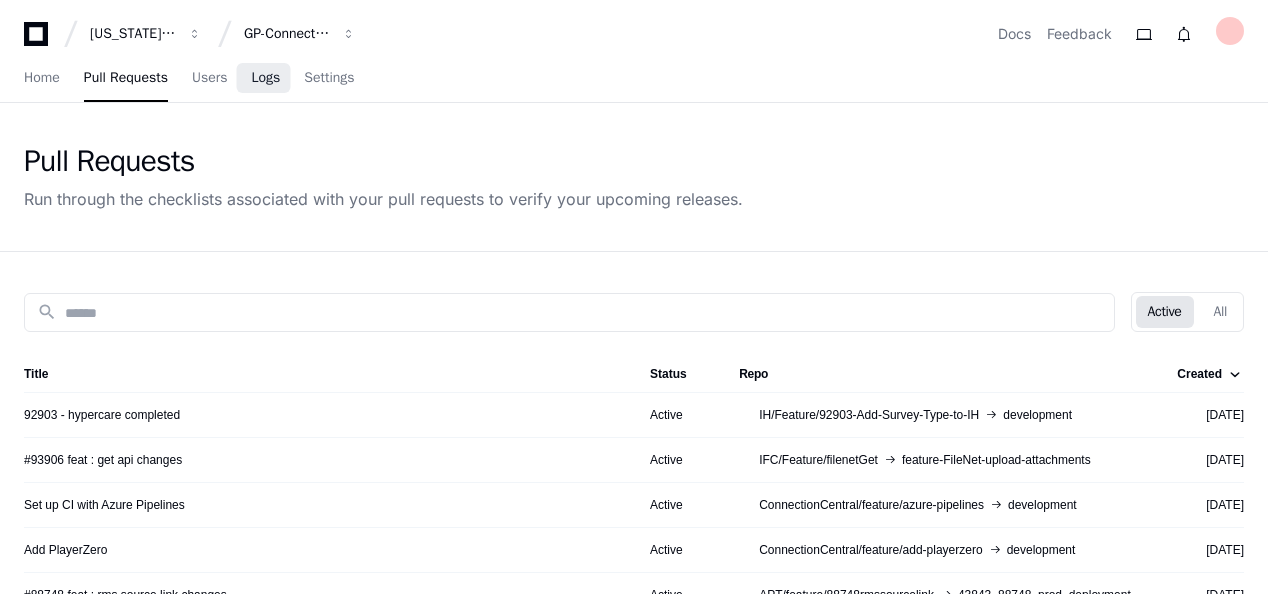click on "Logs" at bounding box center (265, 79) 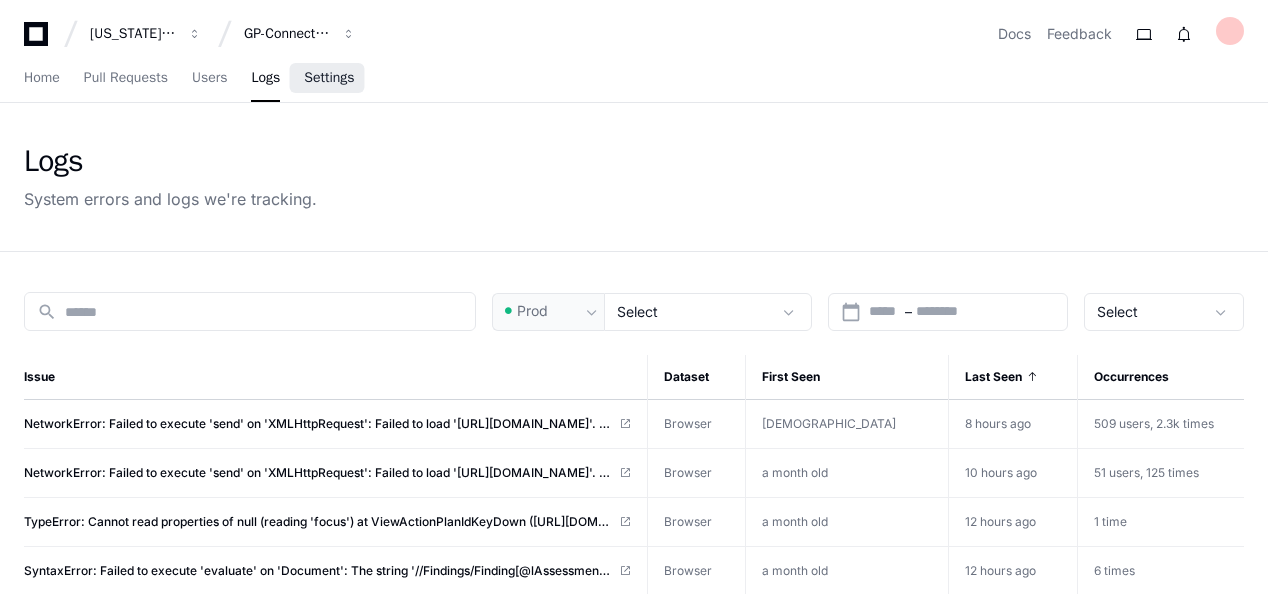 click on "Settings" at bounding box center (329, 78) 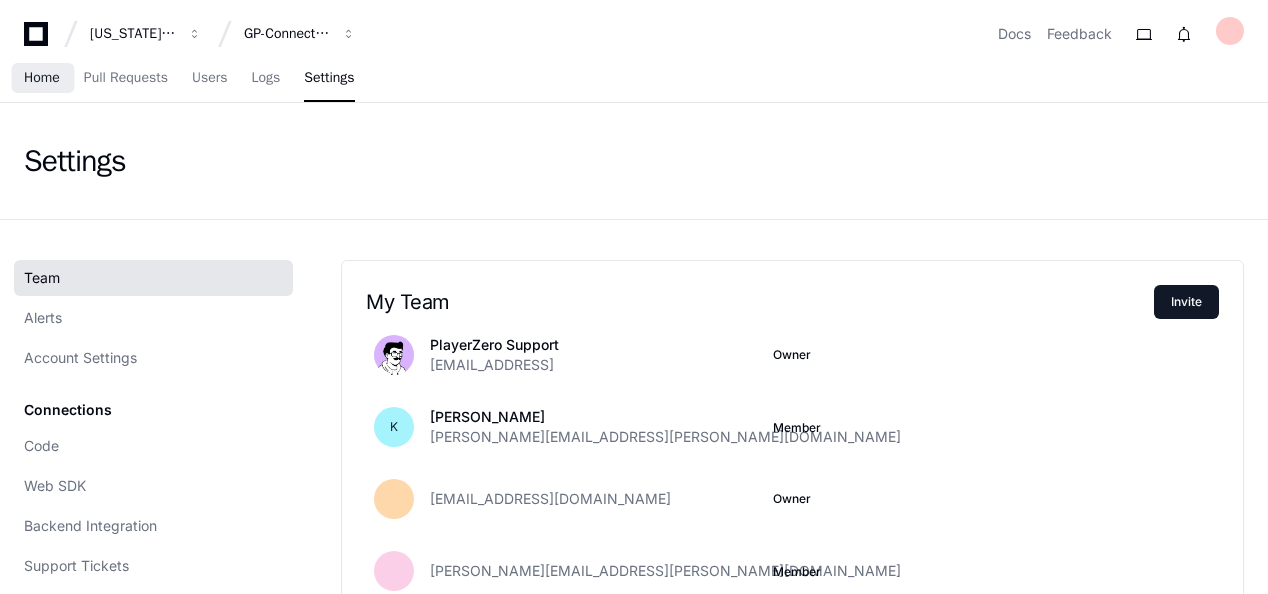 click on "Home" at bounding box center (42, 78) 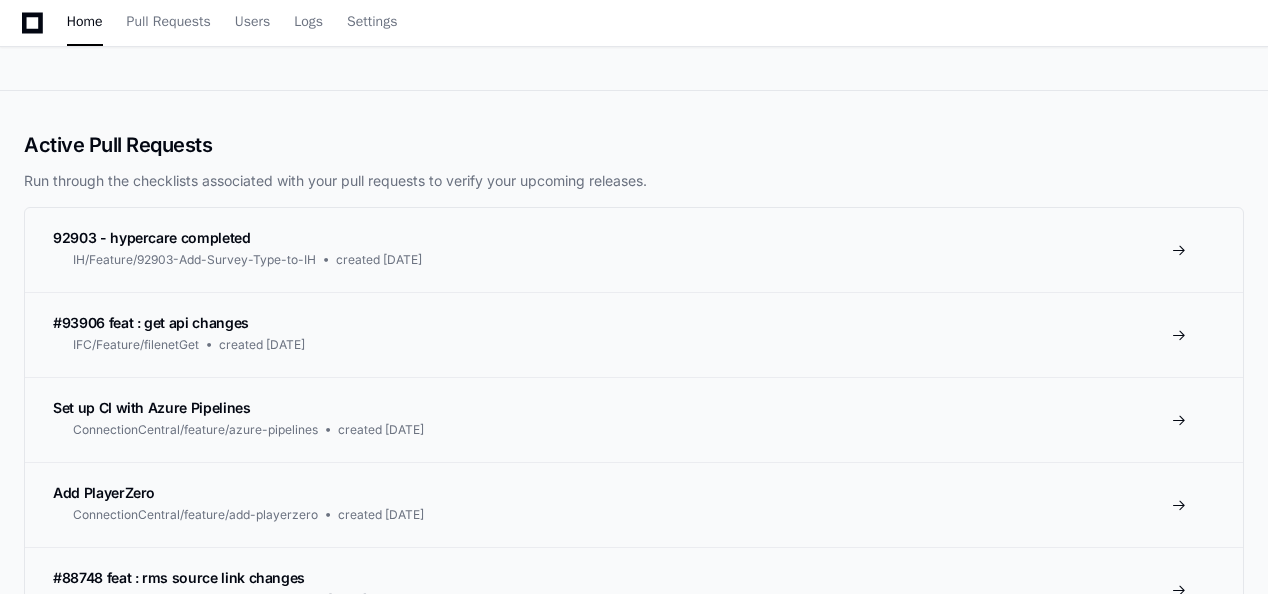scroll, scrollTop: 349, scrollLeft: 0, axis: vertical 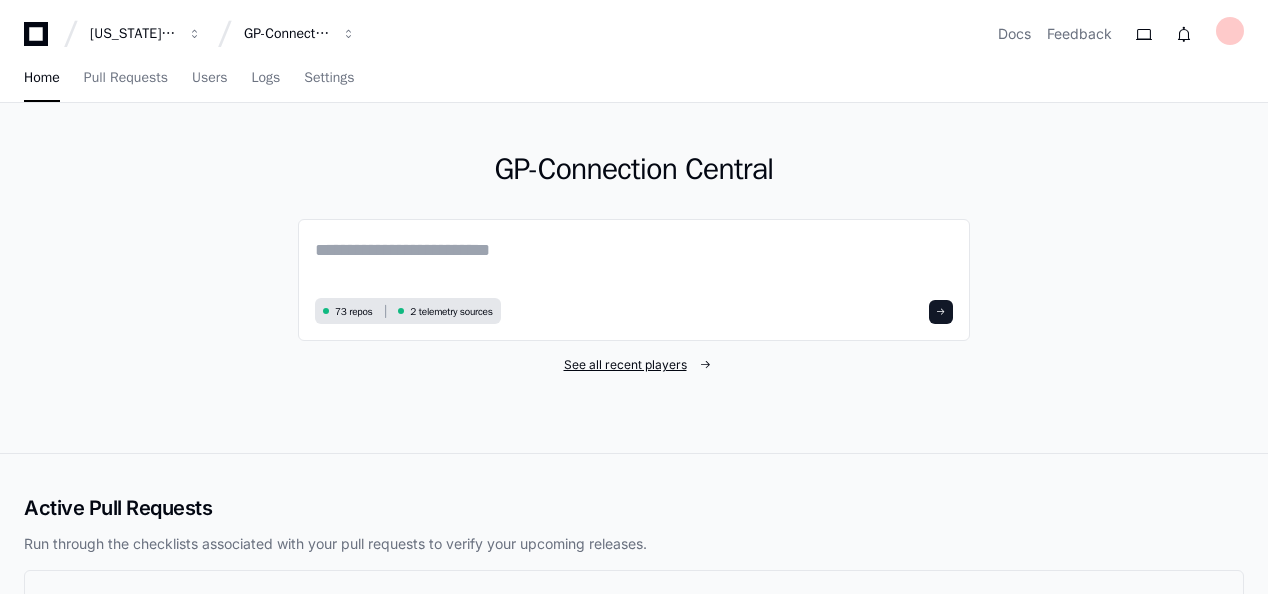 click on "See all recent players" 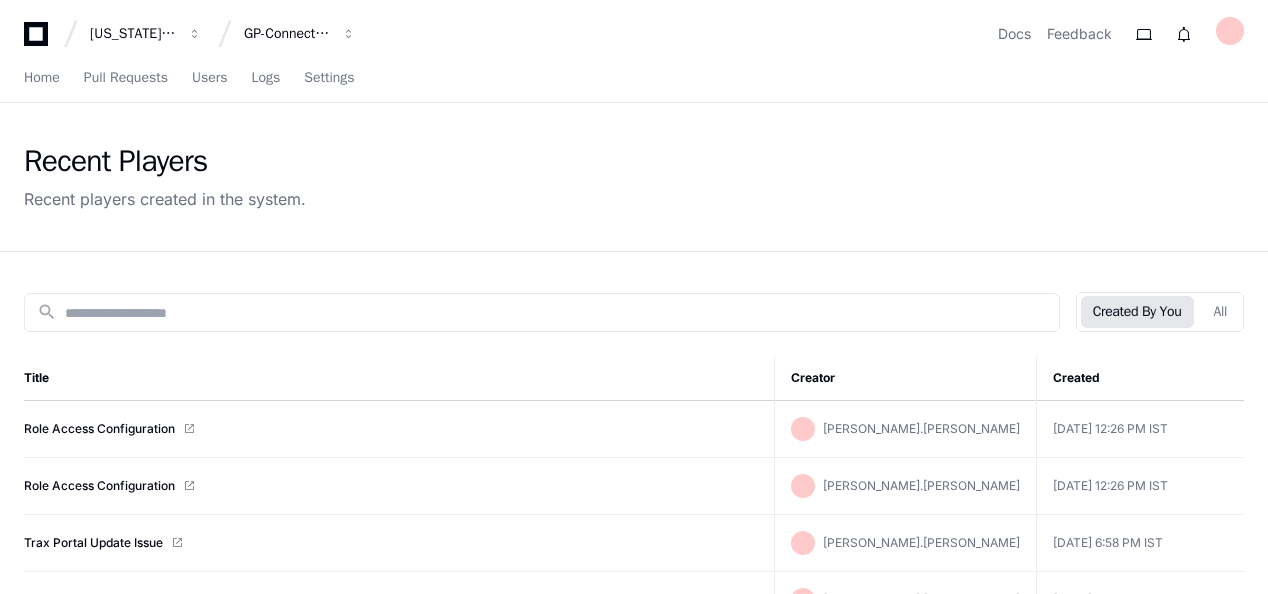 drag, startPoint x: 1266, startPoint y: 164, endPoint x: 1272, endPoint y: 216, distance: 52.34501 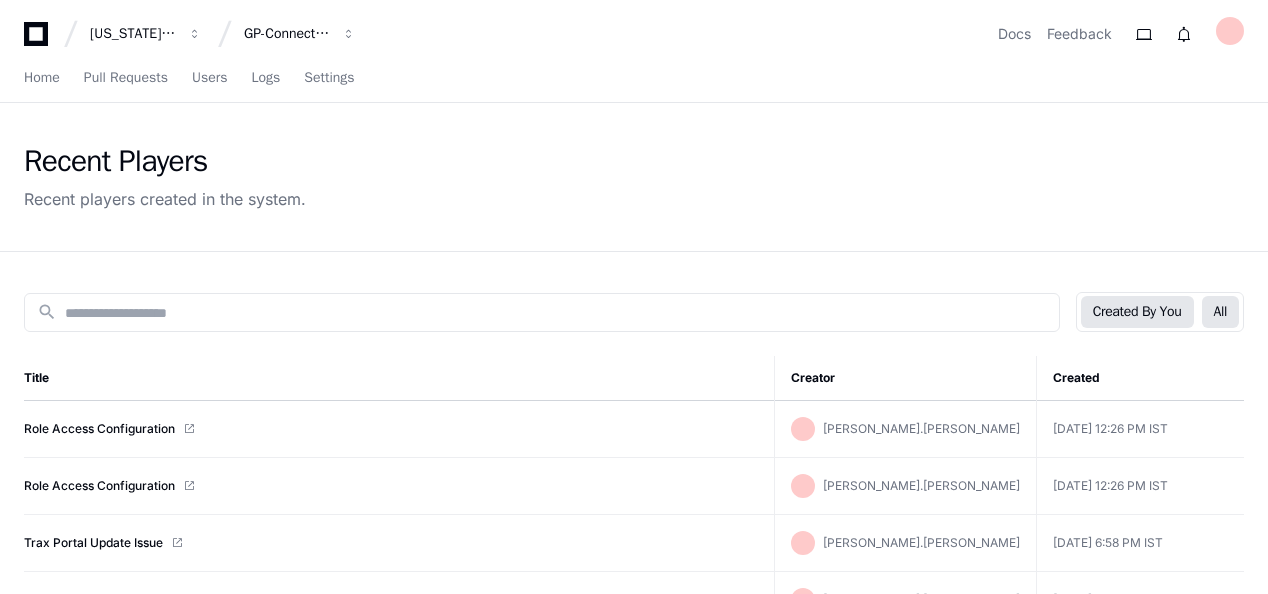 click on "All" 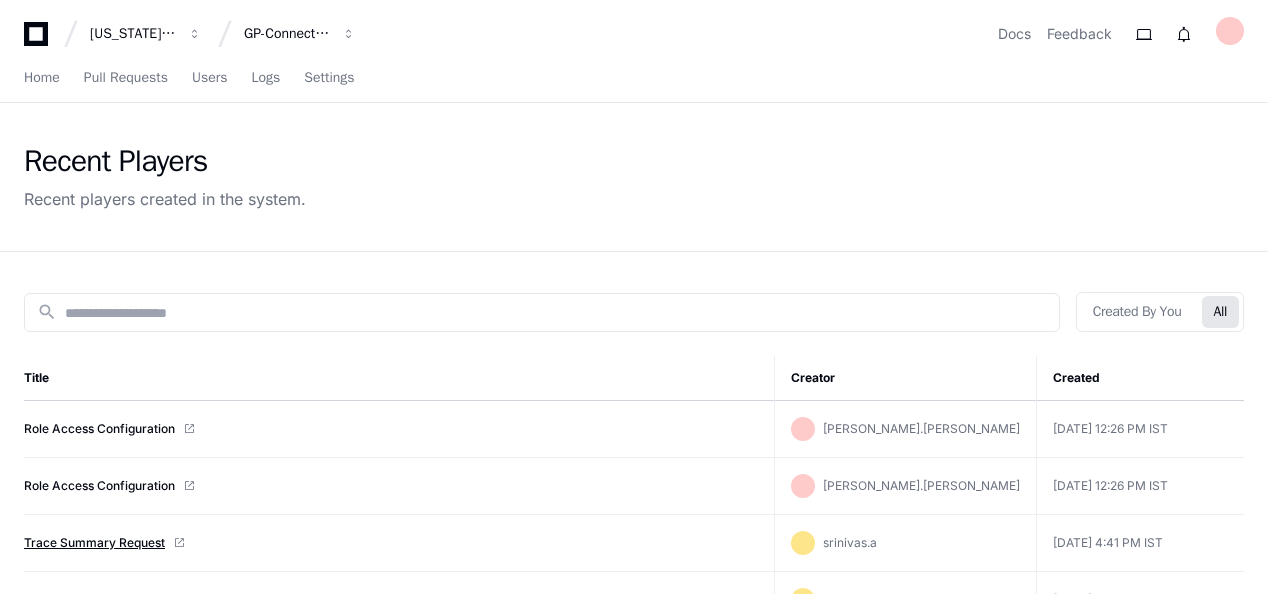 type 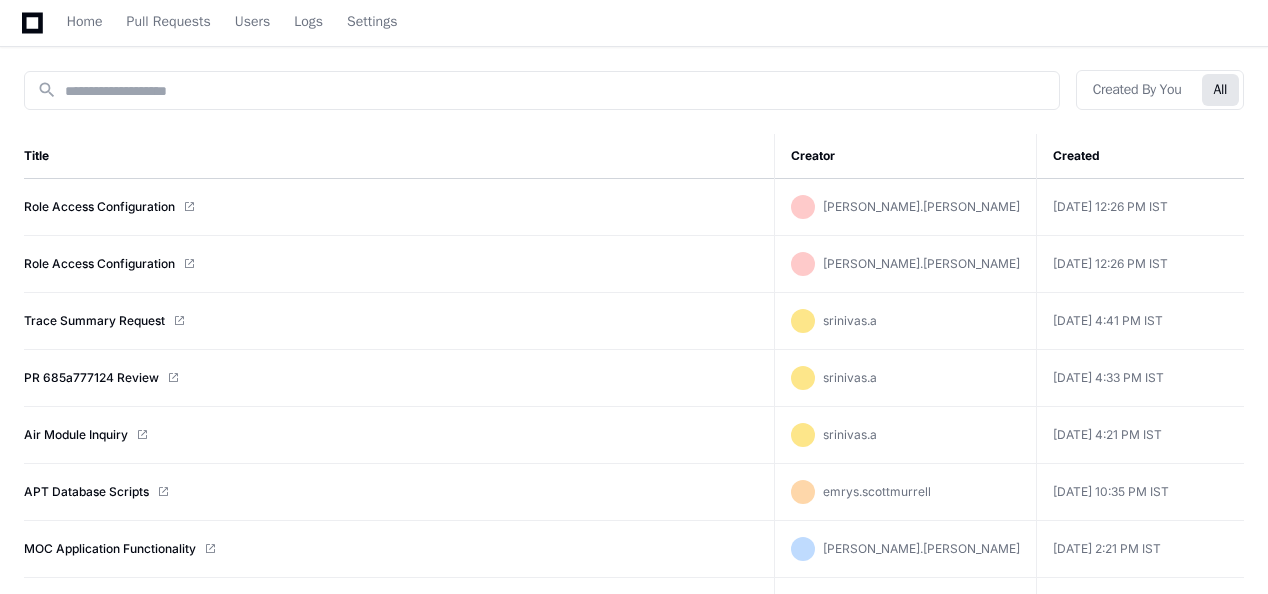 scroll, scrollTop: 270, scrollLeft: 0, axis: vertical 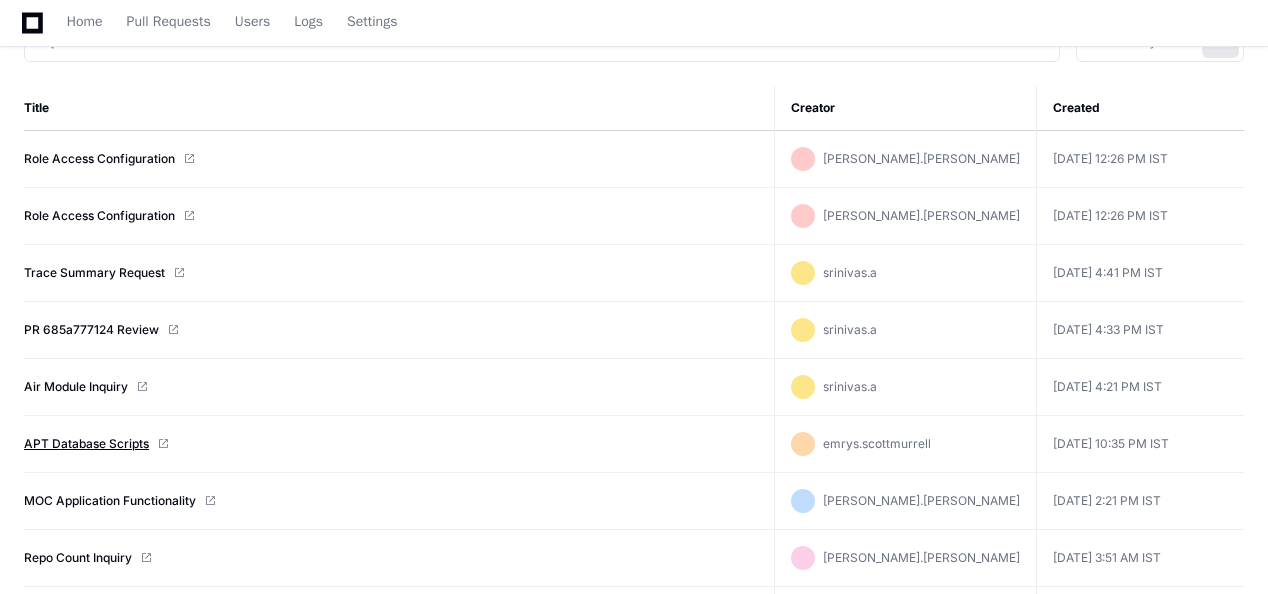 click on "APT Database Scripts" 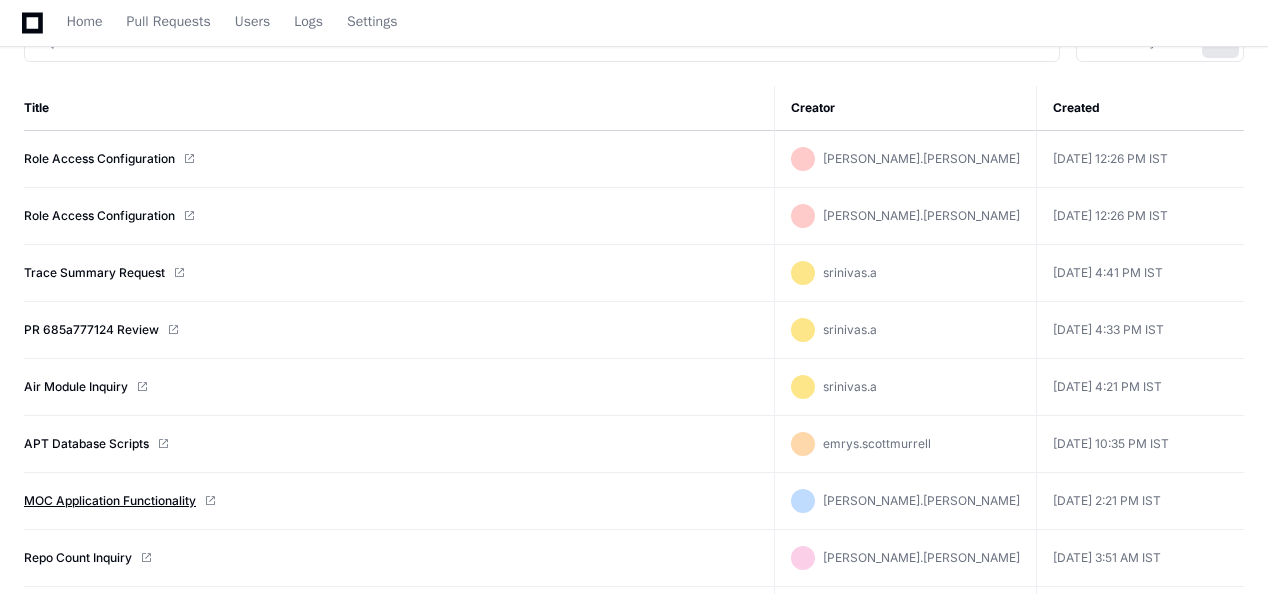 click on "MOC Application Functionality" 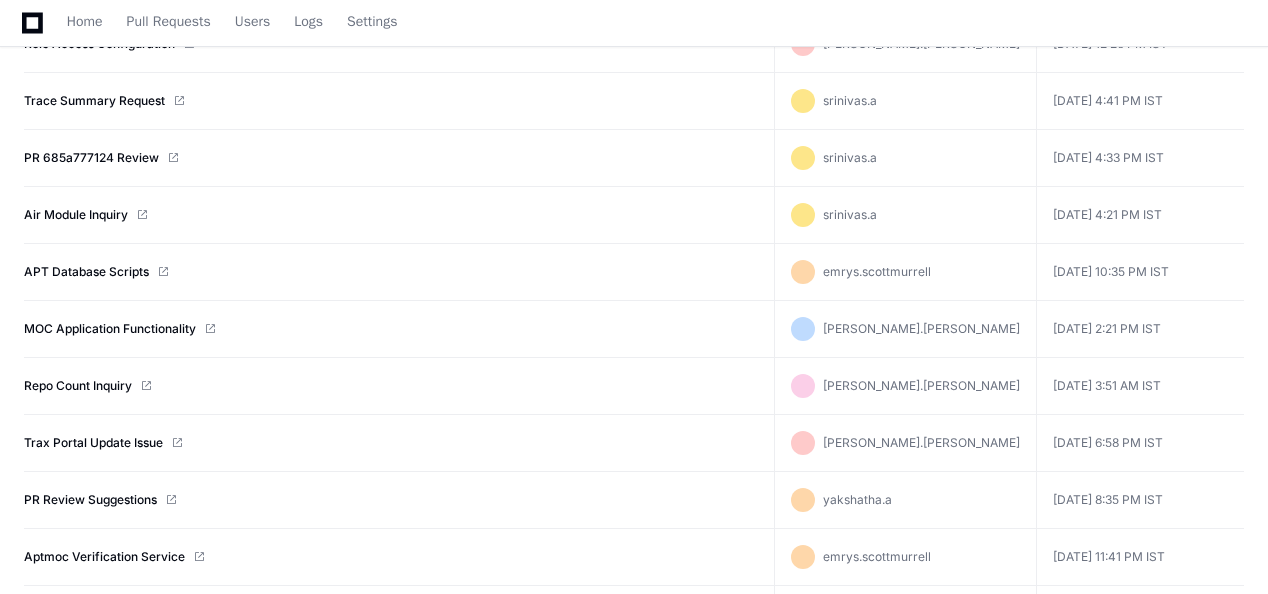 scroll, scrollTop: 444, scrollLeft: 0, axis: vertical 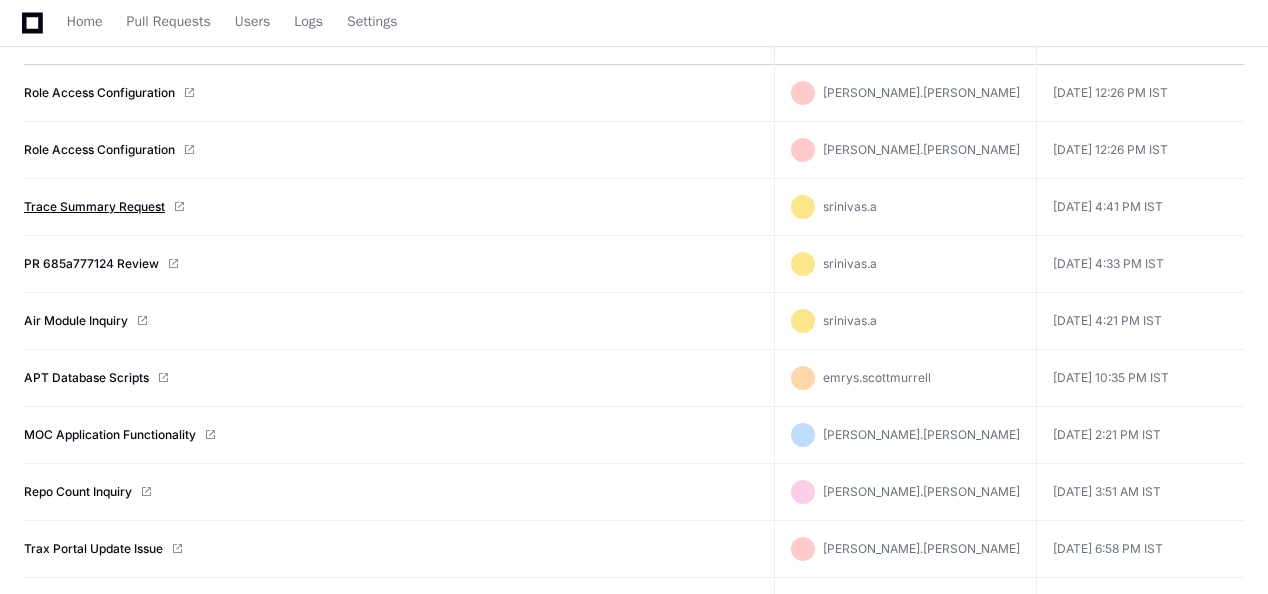 click on "Trace Summary Request" 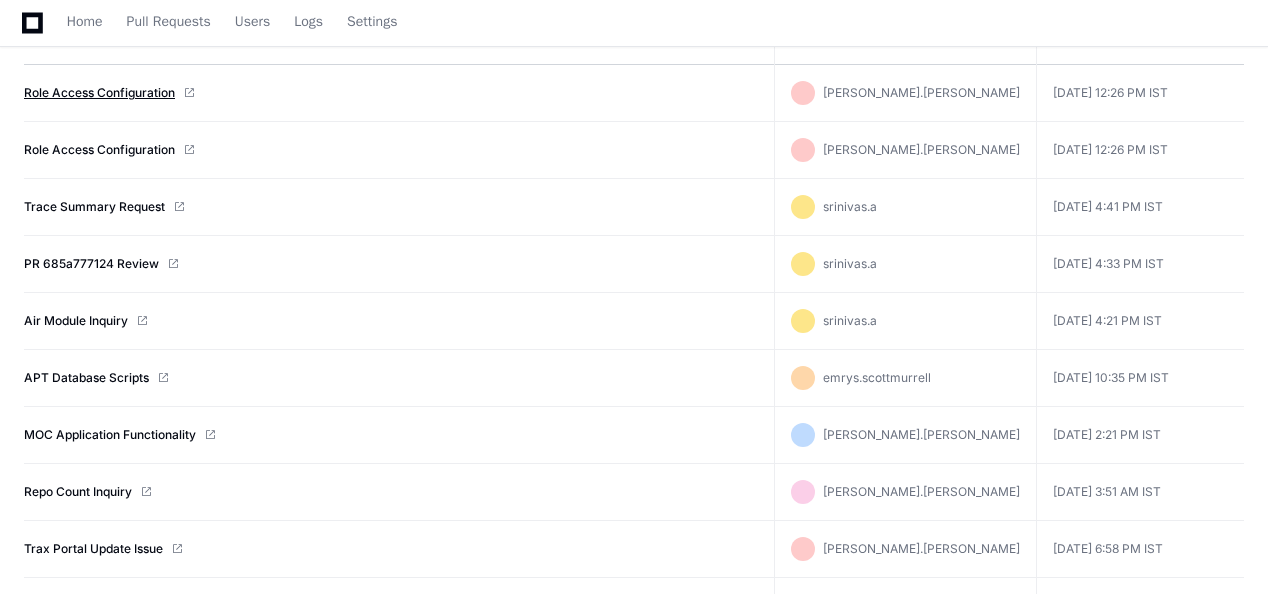 click on "Role Access Configuration" 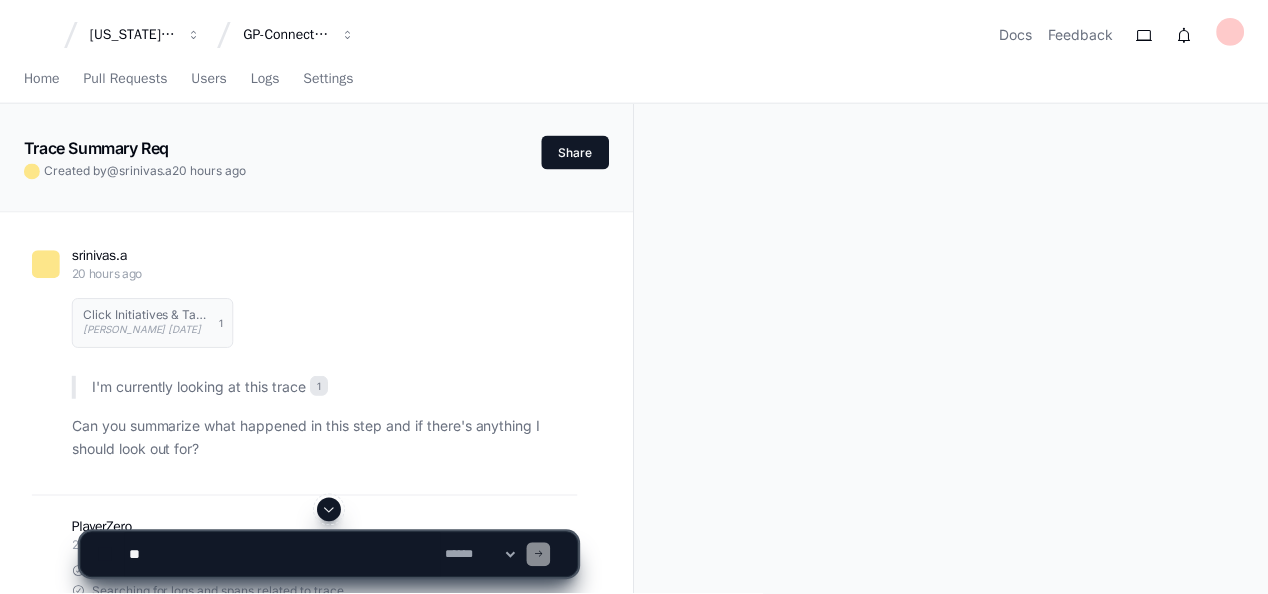 scroll, scrollTop: 0, scrollLeft: 0, axis: both 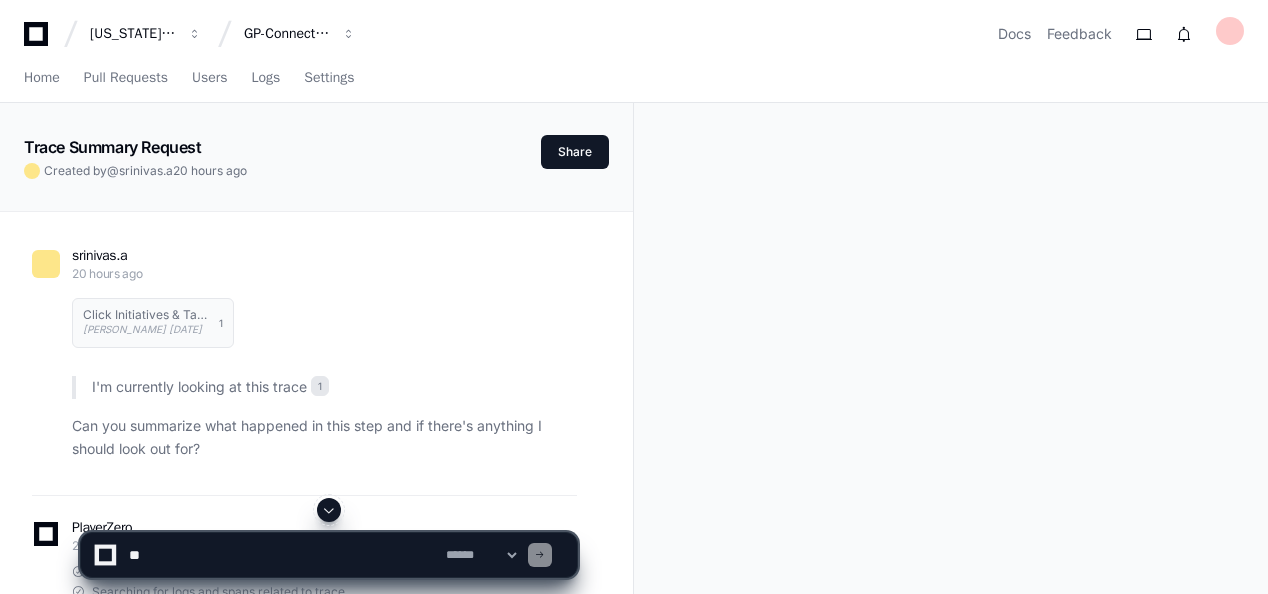 click on "Can you summarize what happened in this step and if there's anything I should look out for?" 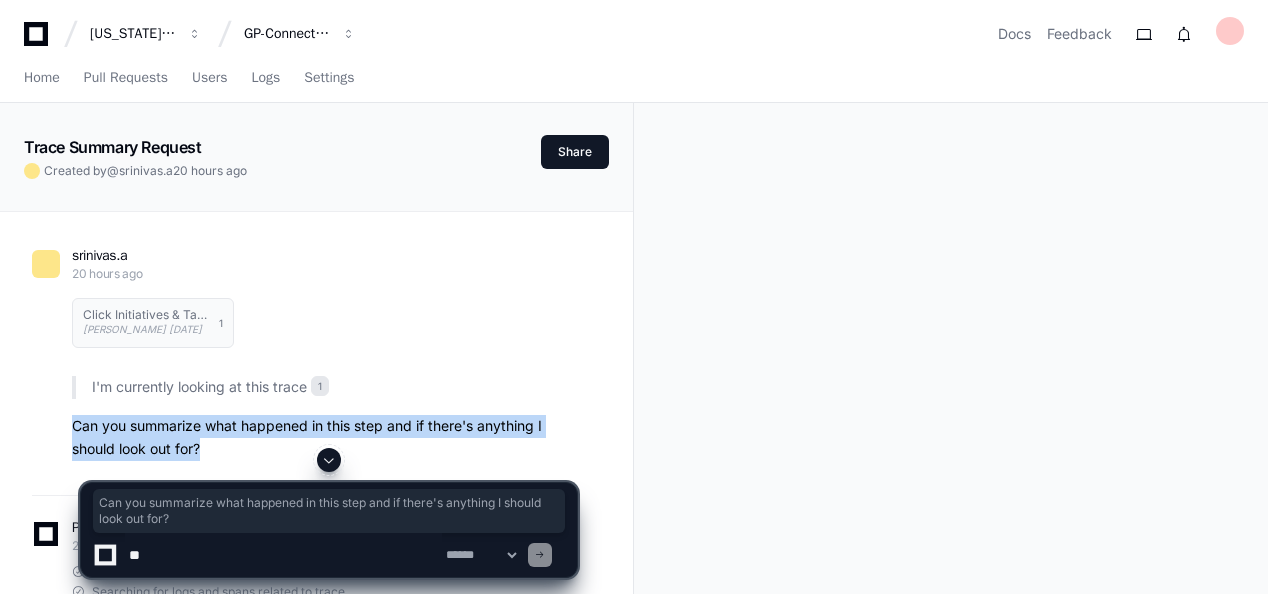 drag, startPoint x: 198, startPoint y: 449, endPoint x: 76, endPoint y: 436, distance: 122.69067 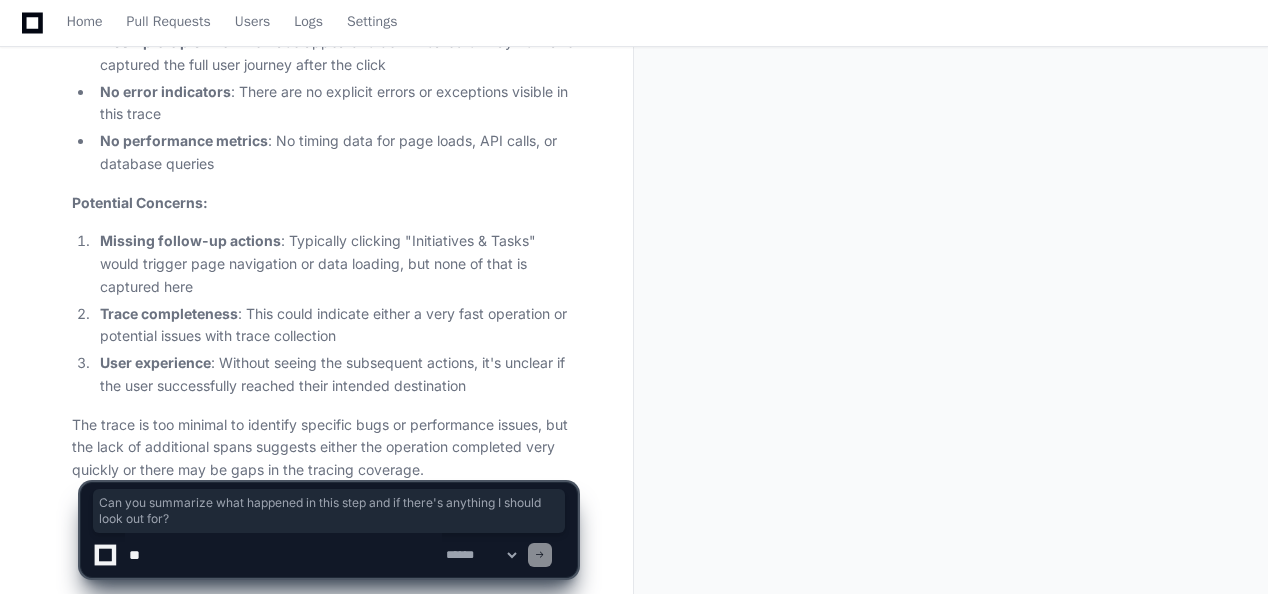 scroll, scrollTop: 1185, scrollLeft: 0, axis: vertical 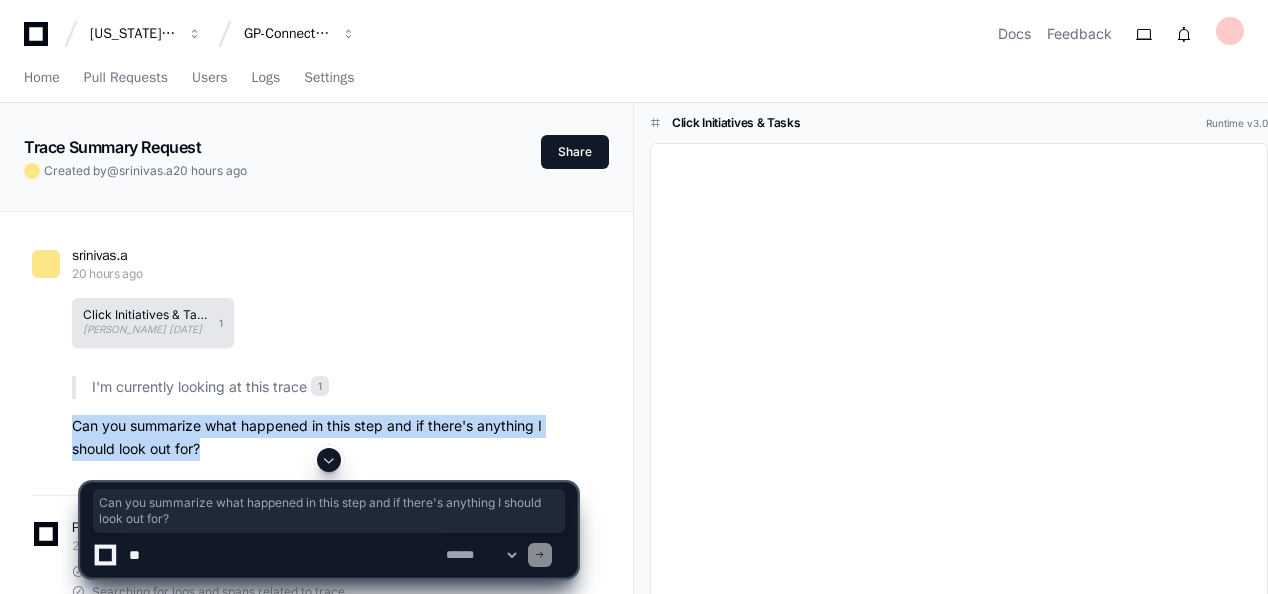 click on "[PERSON_NAME] [DATE]" 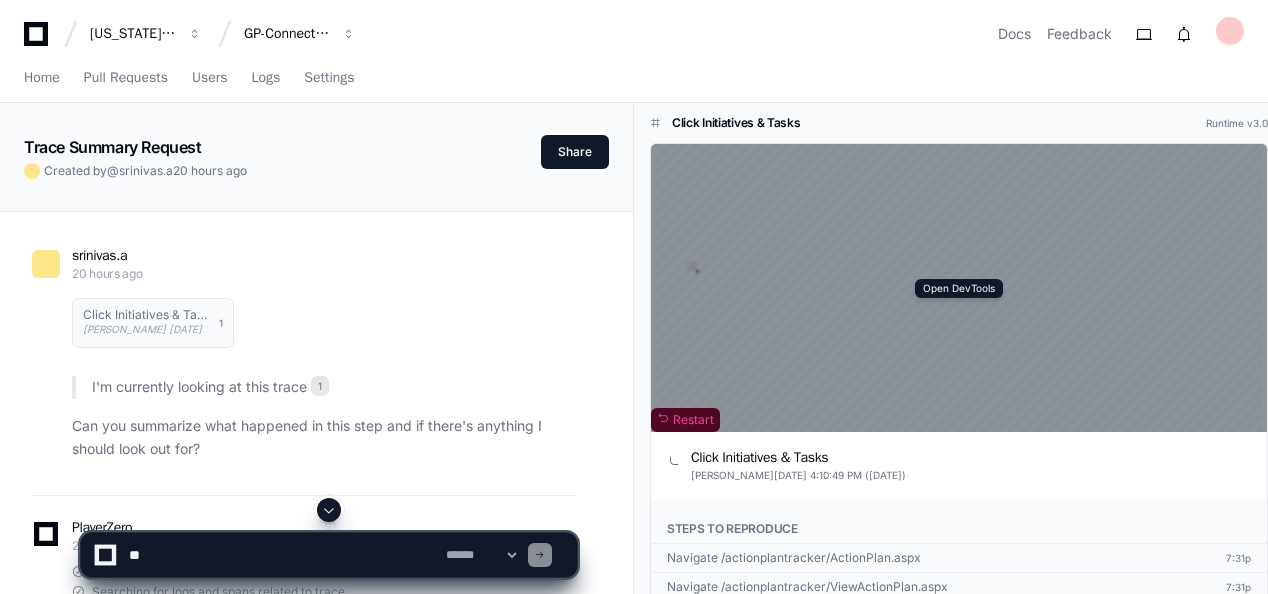 click on "Open DevTools" 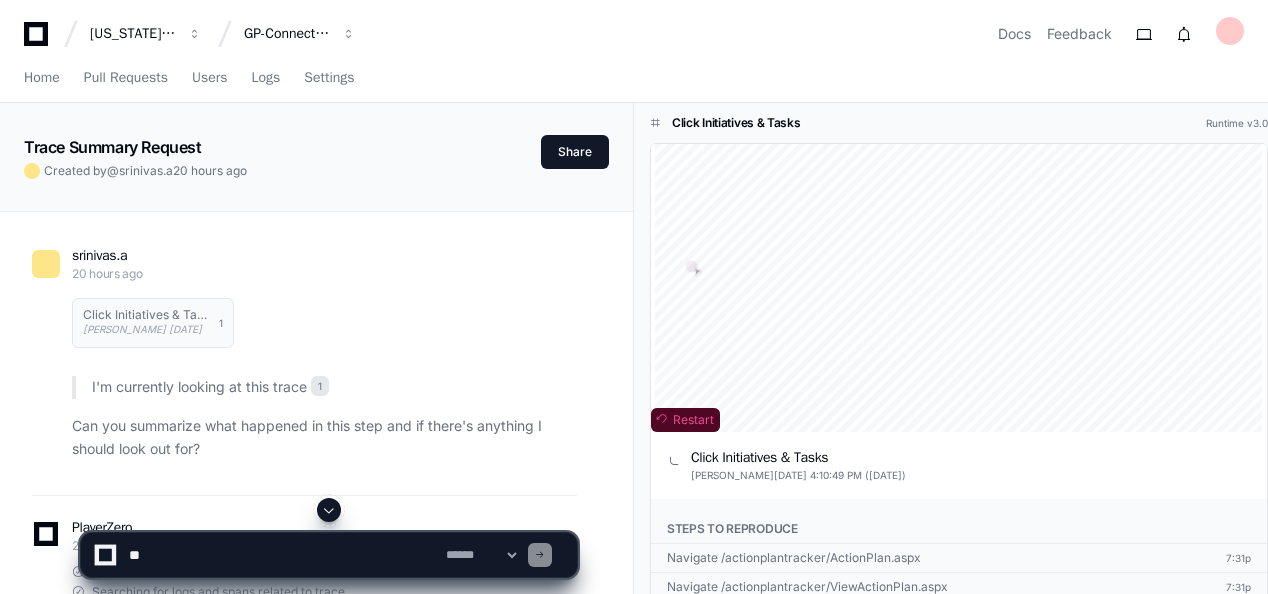 click on "Restart" 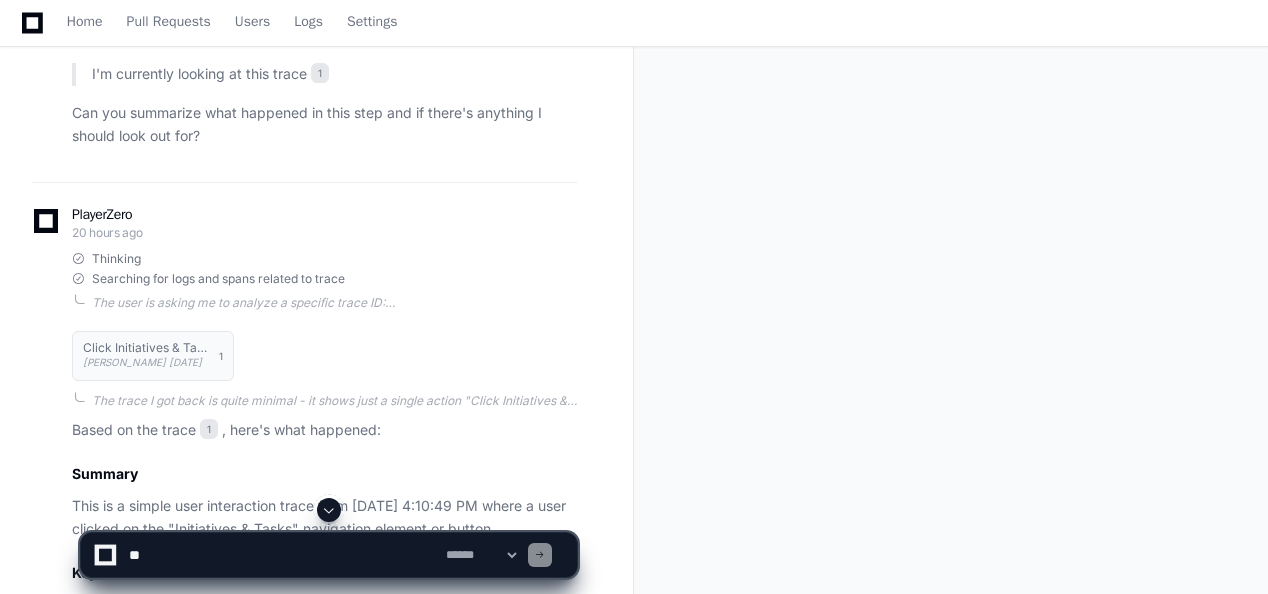 scroll, scrollTop: 323, scrollLeft: 0, axis: vertical 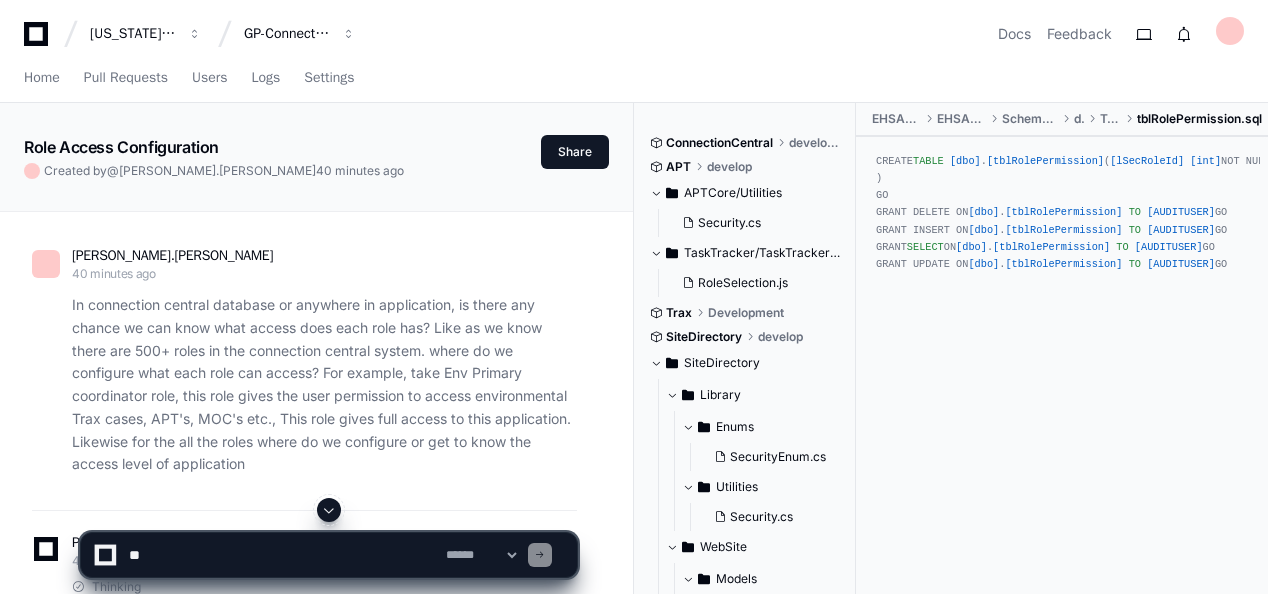 click on "In connection central database or anywhere in application, is there any chance we can know what access does each role has? Like as we know there are 500+ roles in the connection central system. where do we configure what each role can access? For example, take Env Primary coordinator role, this role gives the user permission to access environmental Trax cases, APT's, MOC's etc., This role gives full access to this application. Likewise for the all the roles where do we configure or get to know the access level of application" 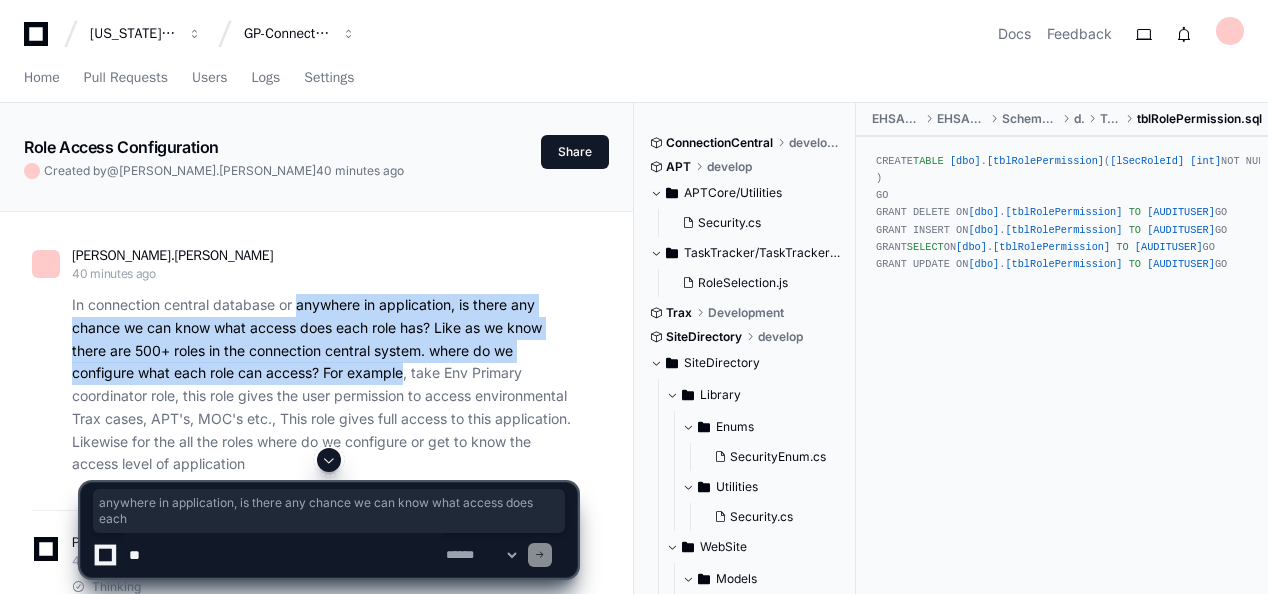 drag, startPoint x: 318, startPoint y: 298, endPoint x: 350, endPoint y: 368, distance: 76.96753 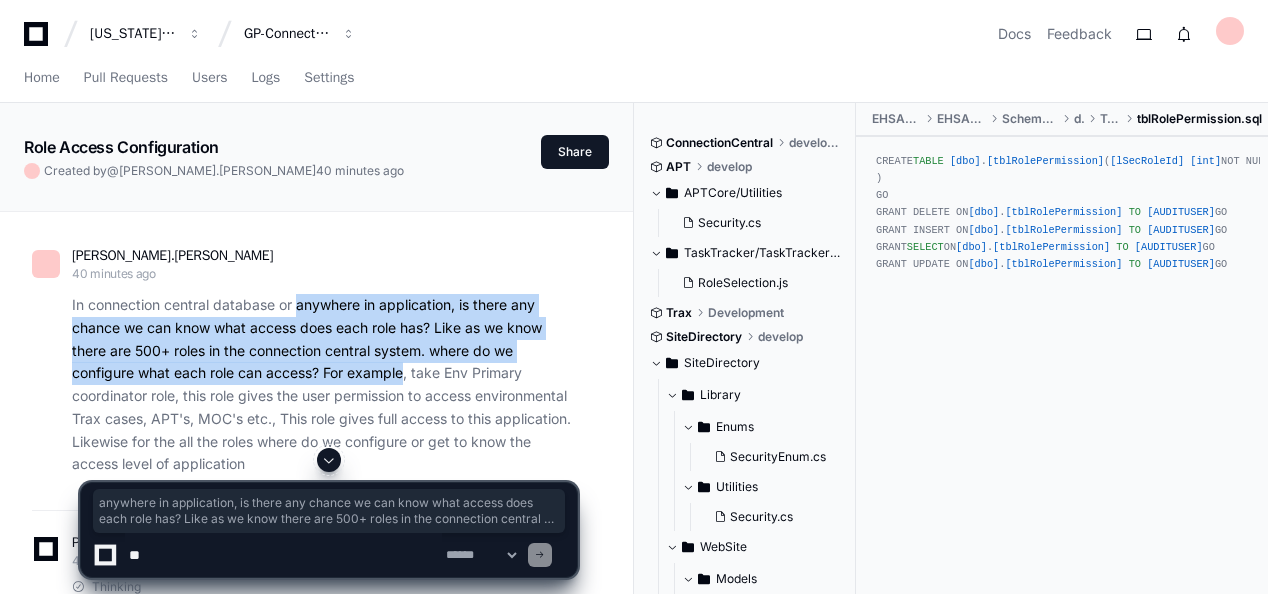 drag, startPoint x: 350, startPoint y: 368, endPoint x: 333, endPoint y: 461, distance: 94.54099 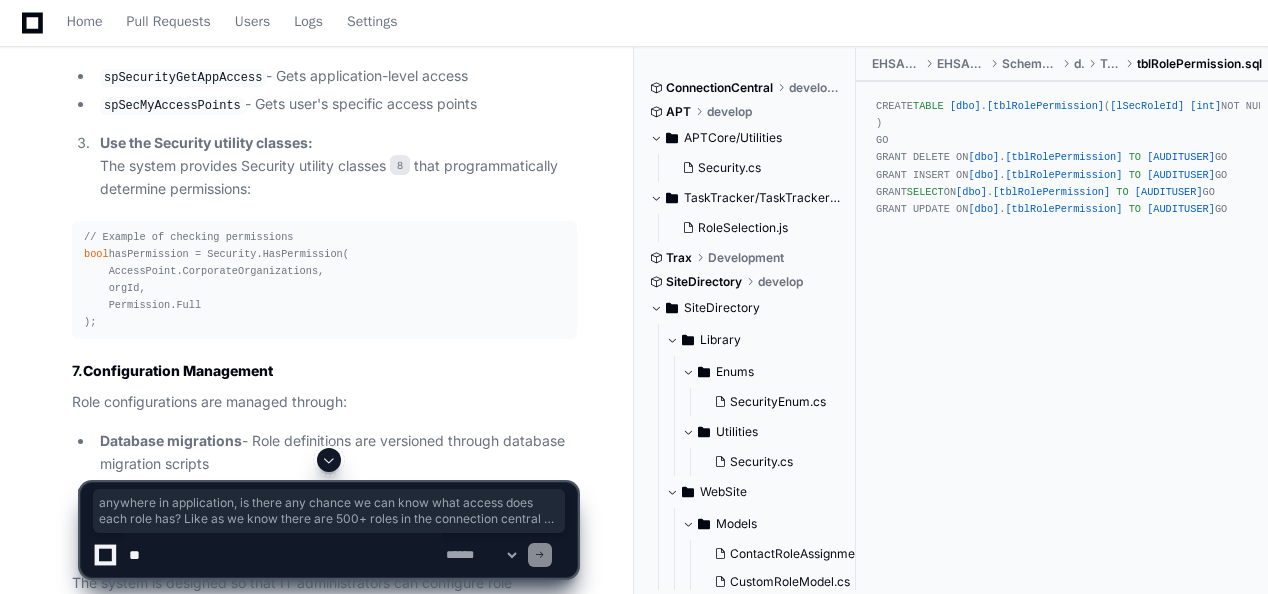 scroll, scrollTop: 3640, scrollLeft: 0, axis: vertical 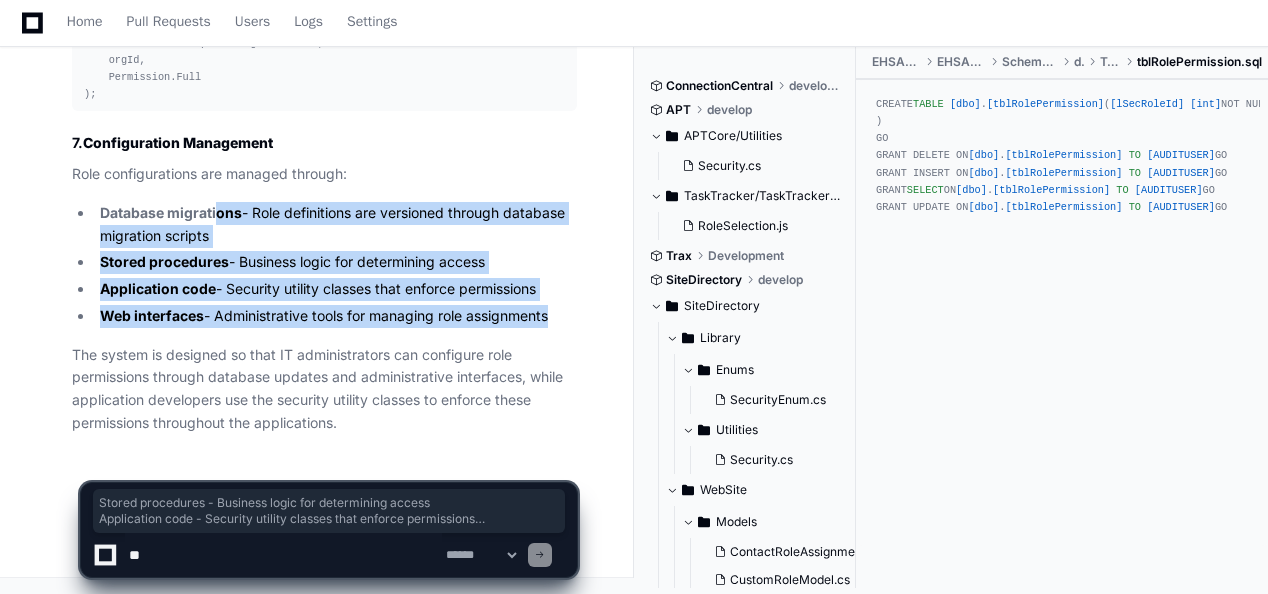 drag, startPoint x: 548, startPoint y: 322, endPoint x: 216, endPoint y: 216, distance: 348.5111 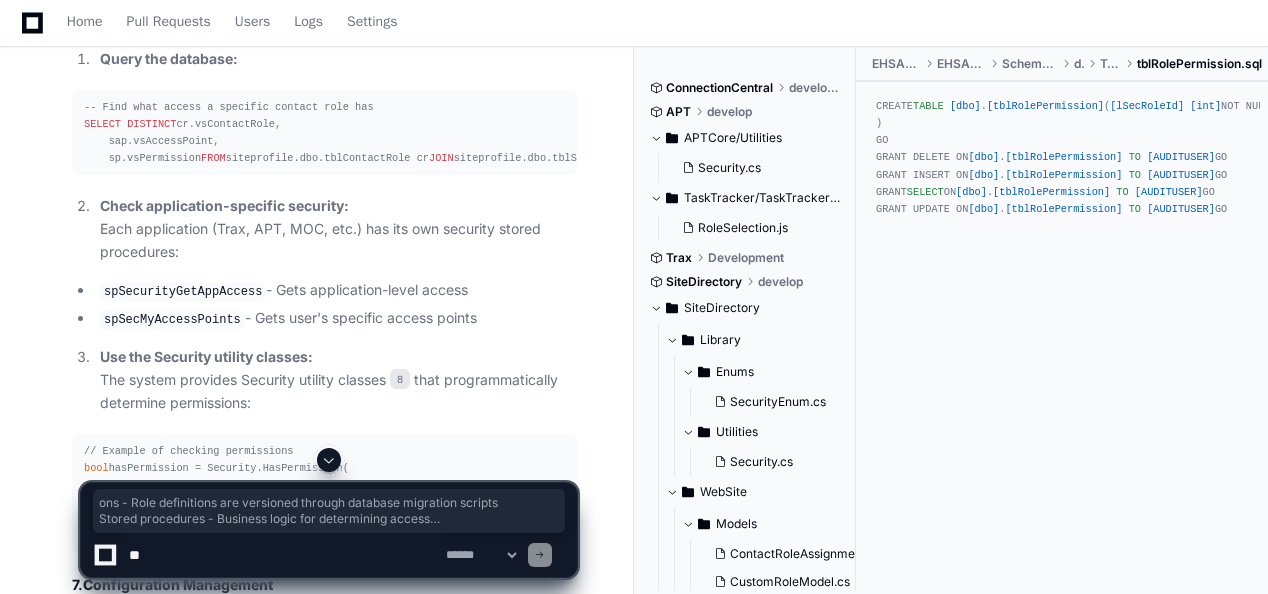 scroll, scrollTop: 3074, scrollLeft: 0, axis: vertical 